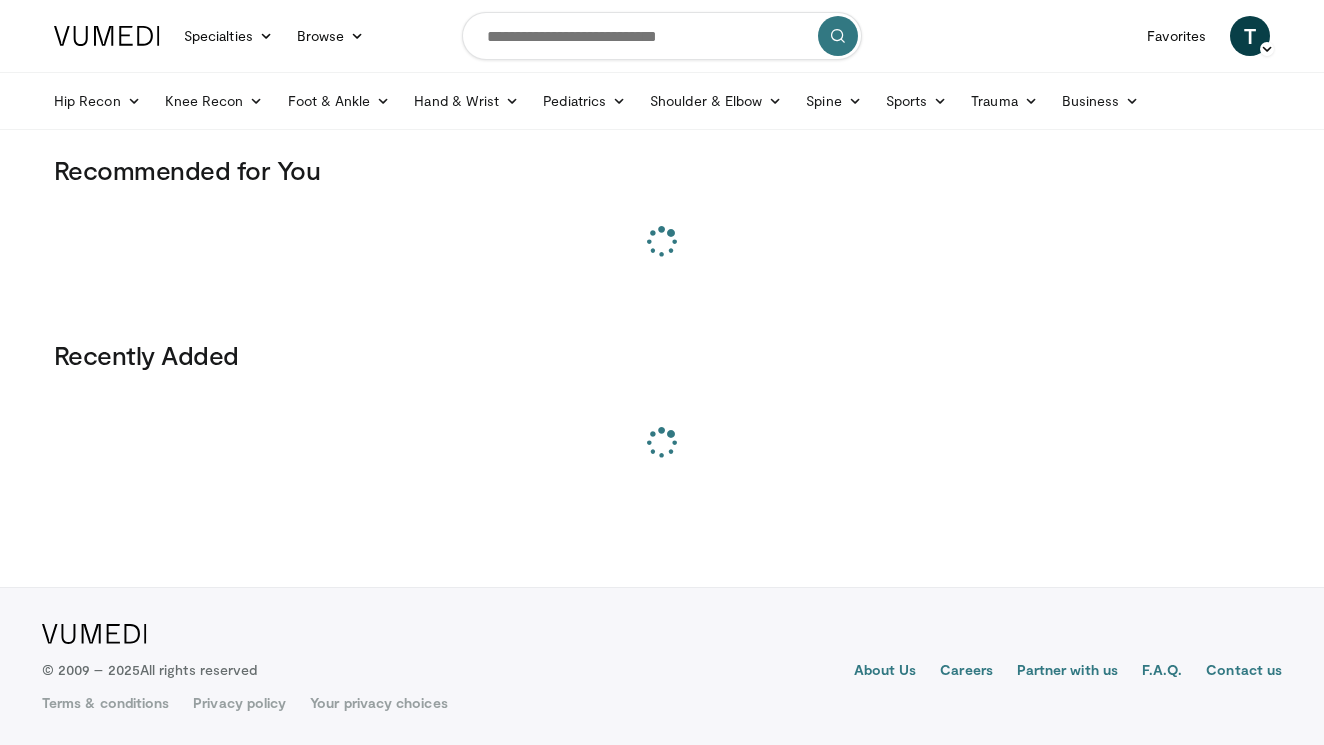 scroll, scrollTop: 0, scrollLeft: 0, axis: both 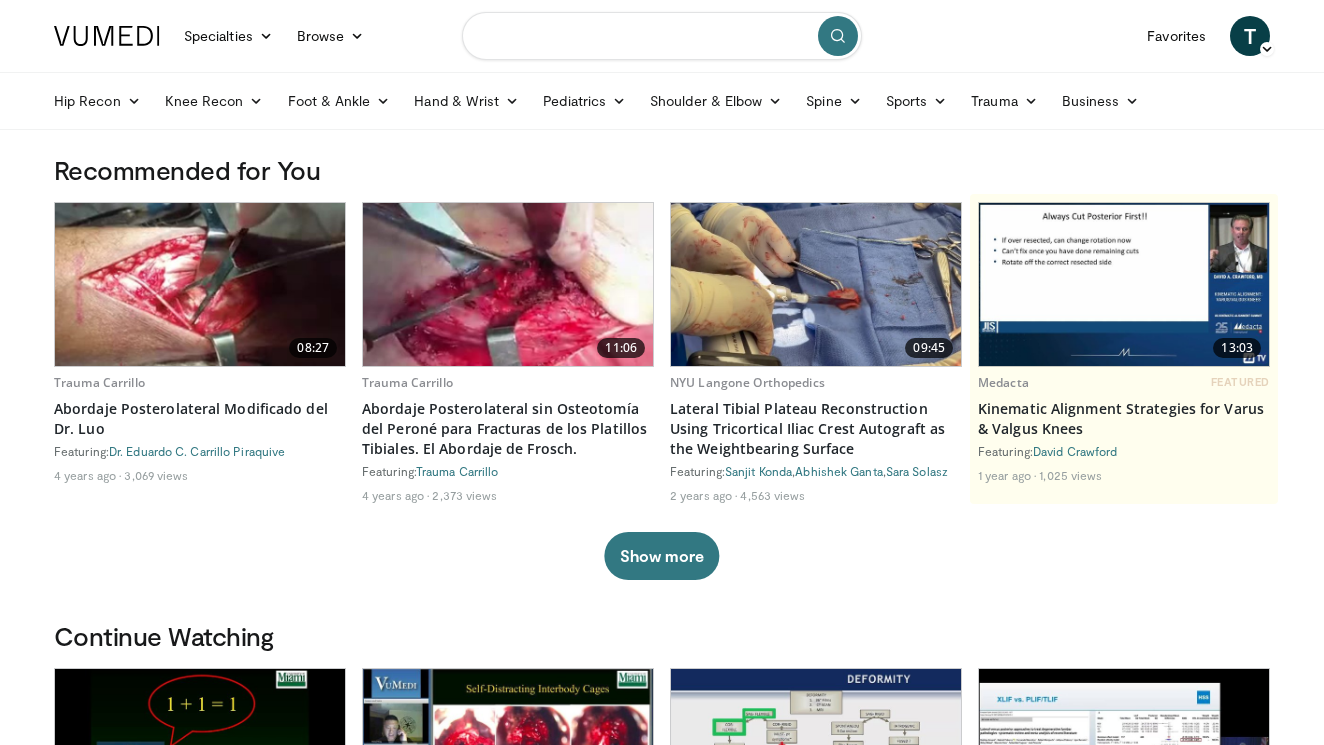 click at bounding box center (662, 36) 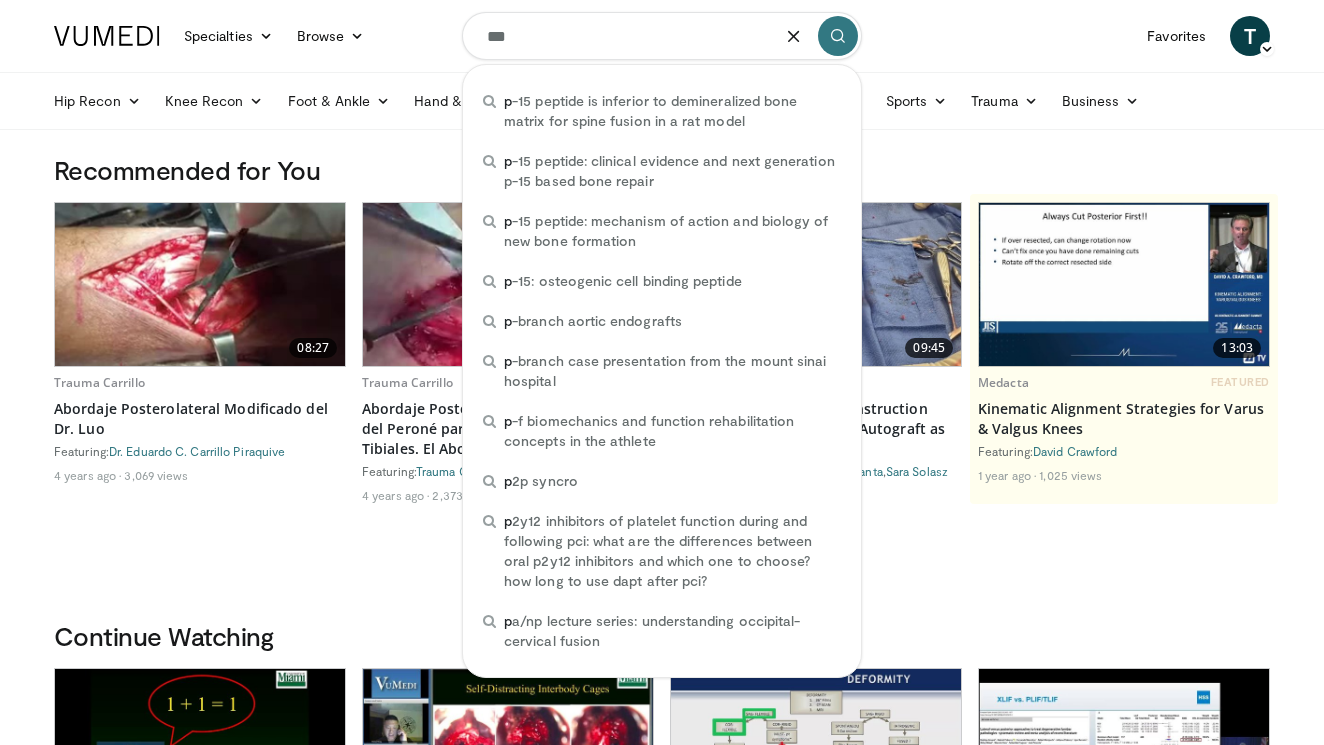 type on "****" 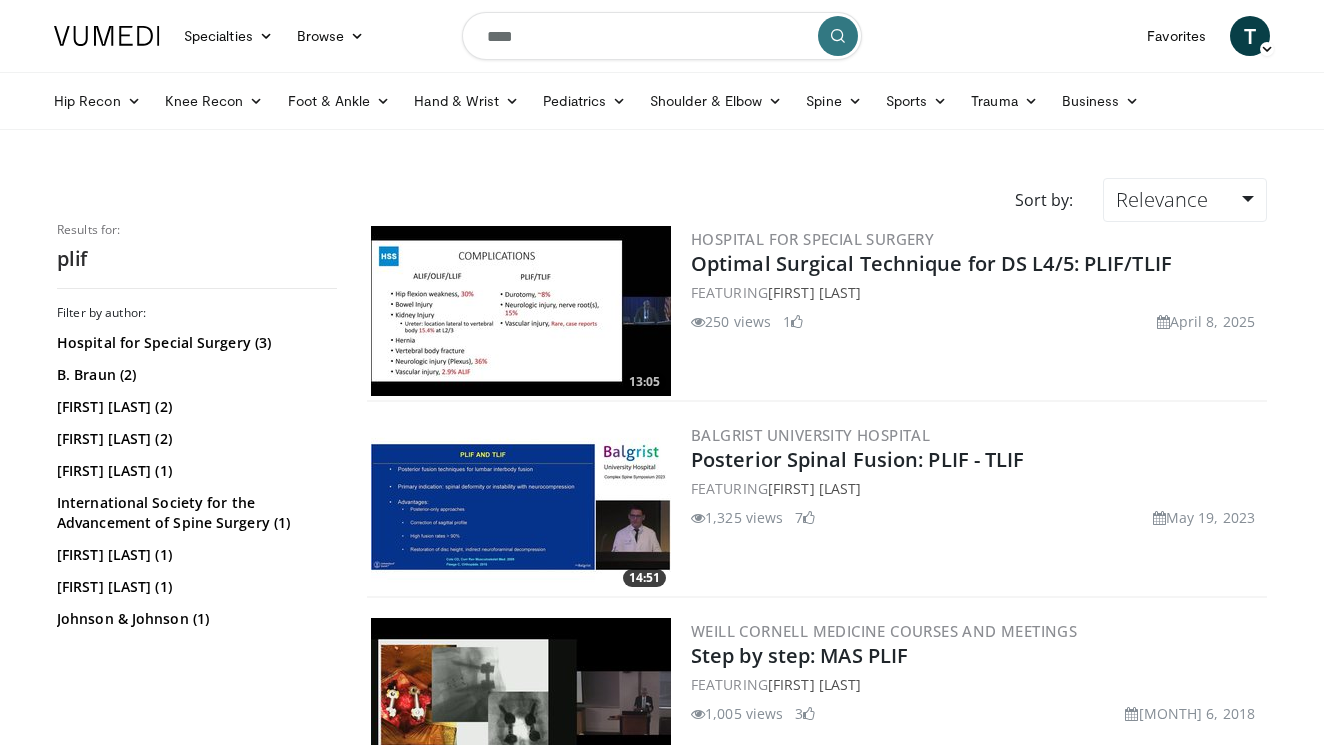 scroll, scrollTop: -1, scrollLeft: 0, axis: vertical 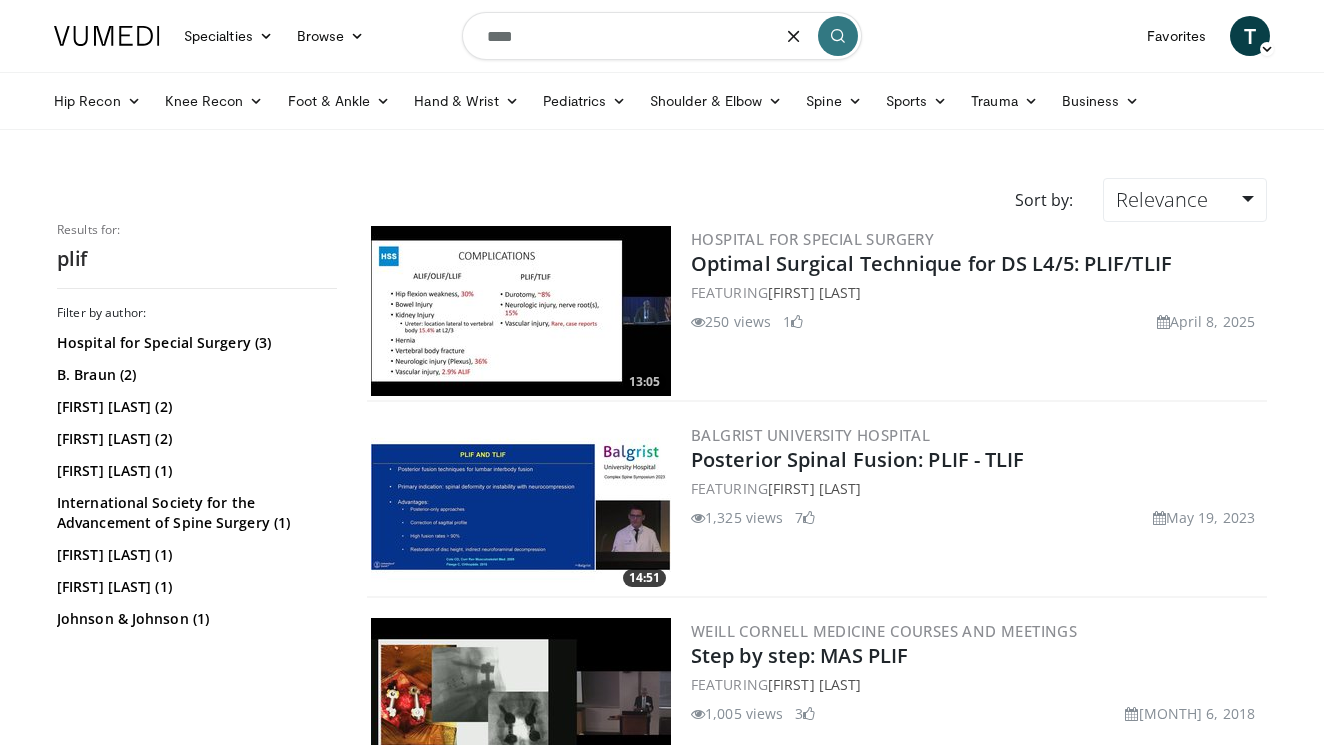 click on "****" at bounding box center [662, 36] 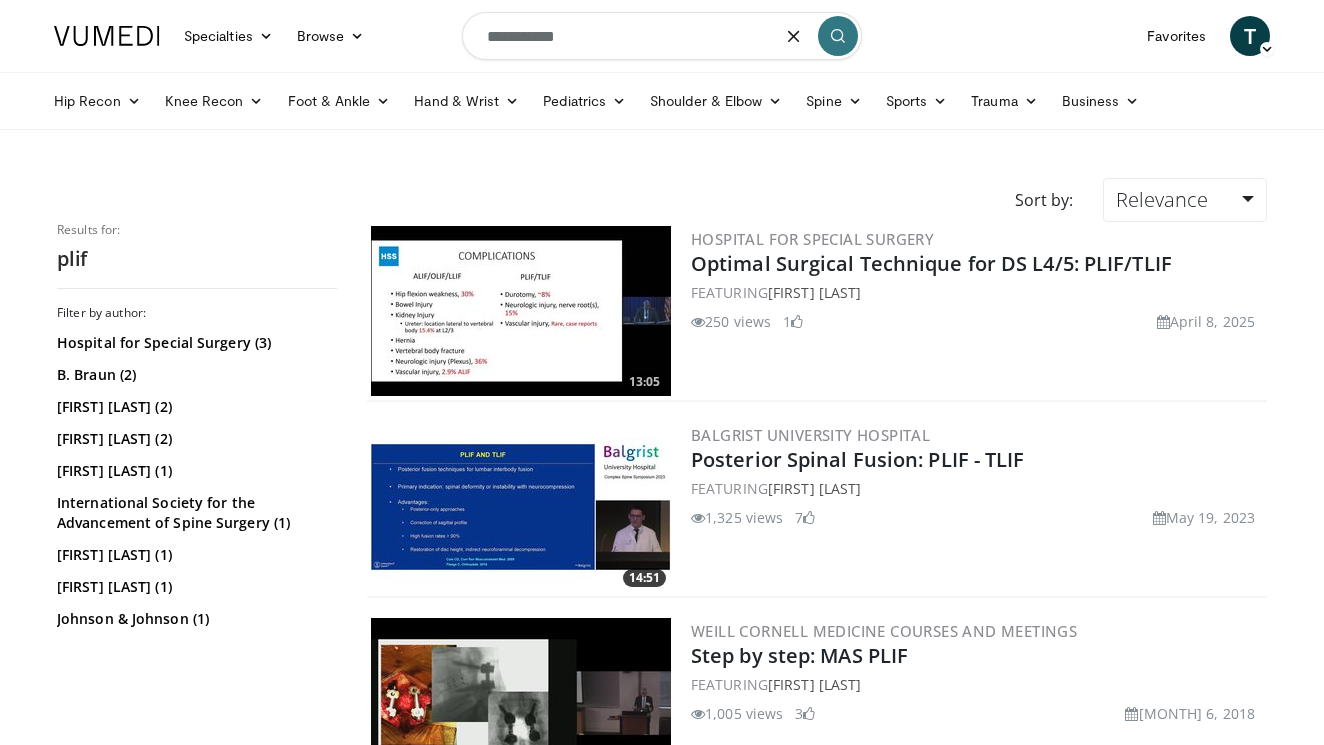 type on "**********" 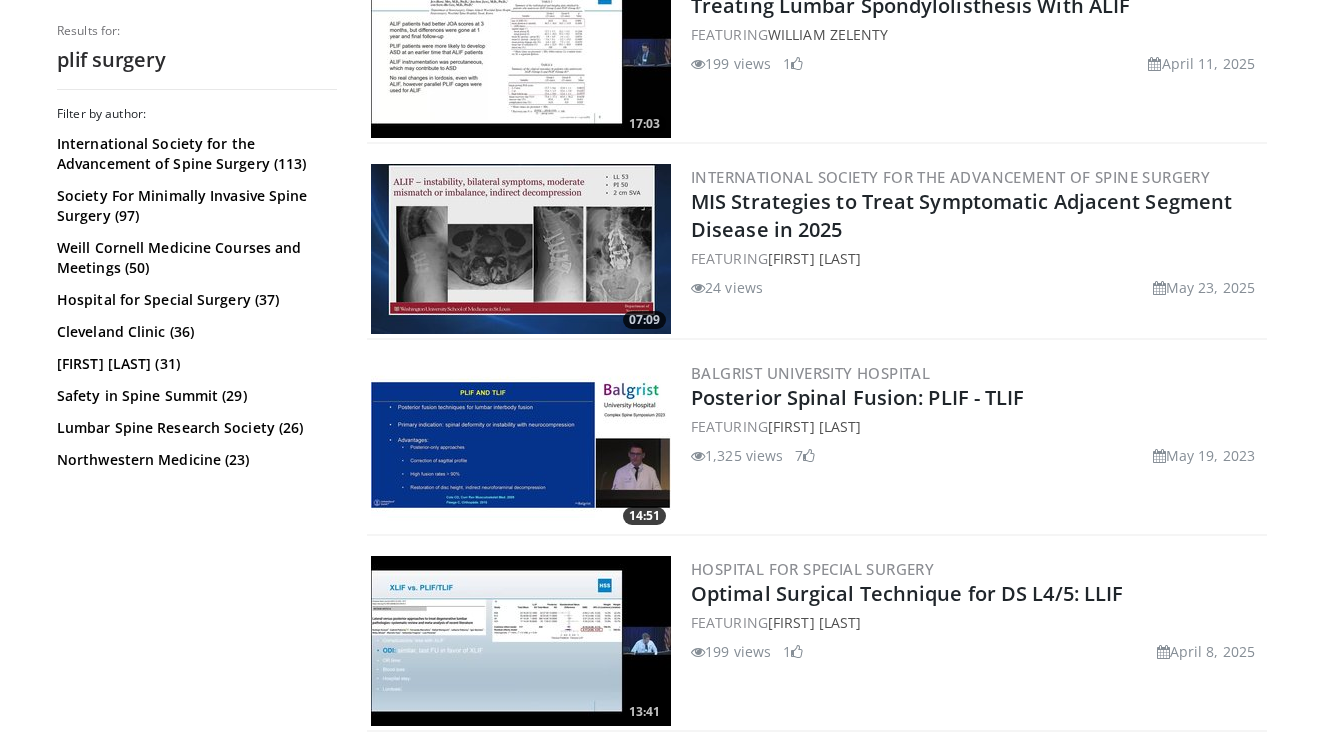 scroll, scrollTop: 848, scrollLeft: 0, axis: vertical 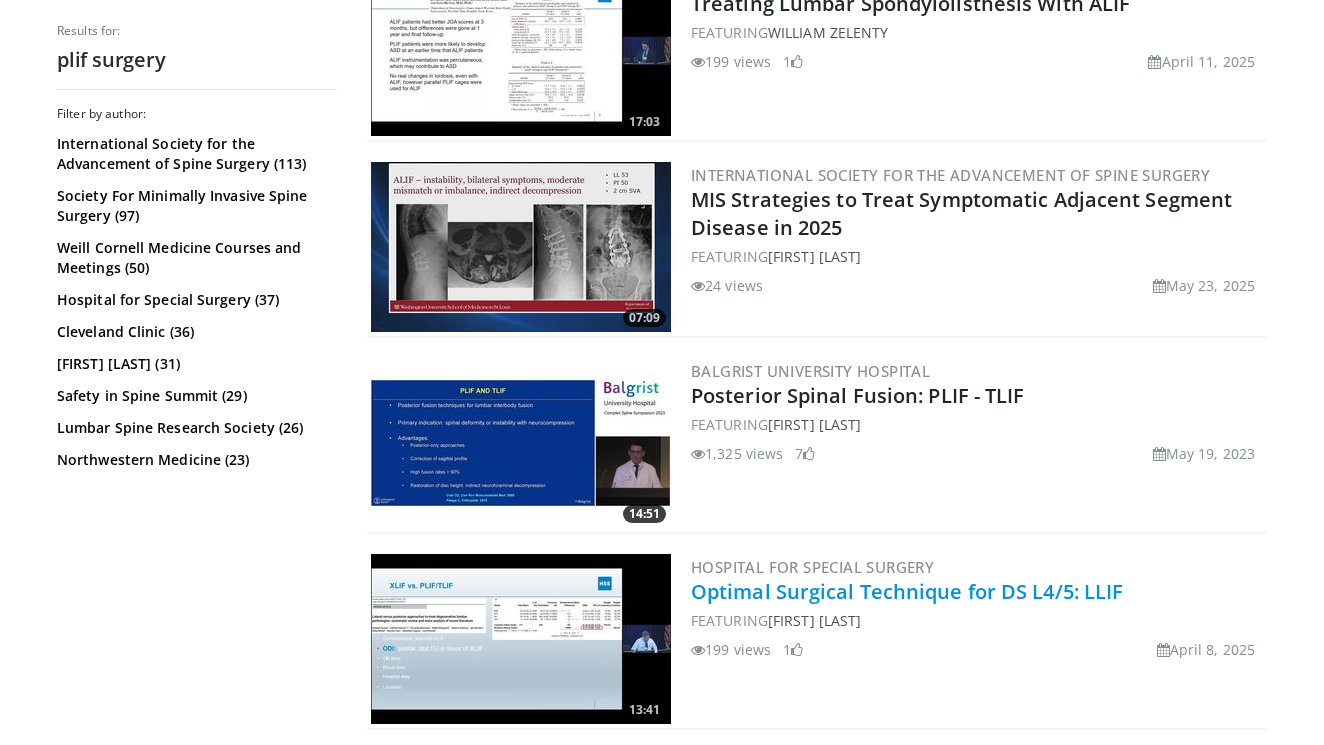 click on "Optimal Surgical Technique for DS L4/5:  LLIF" at bounding box center [907, 591] 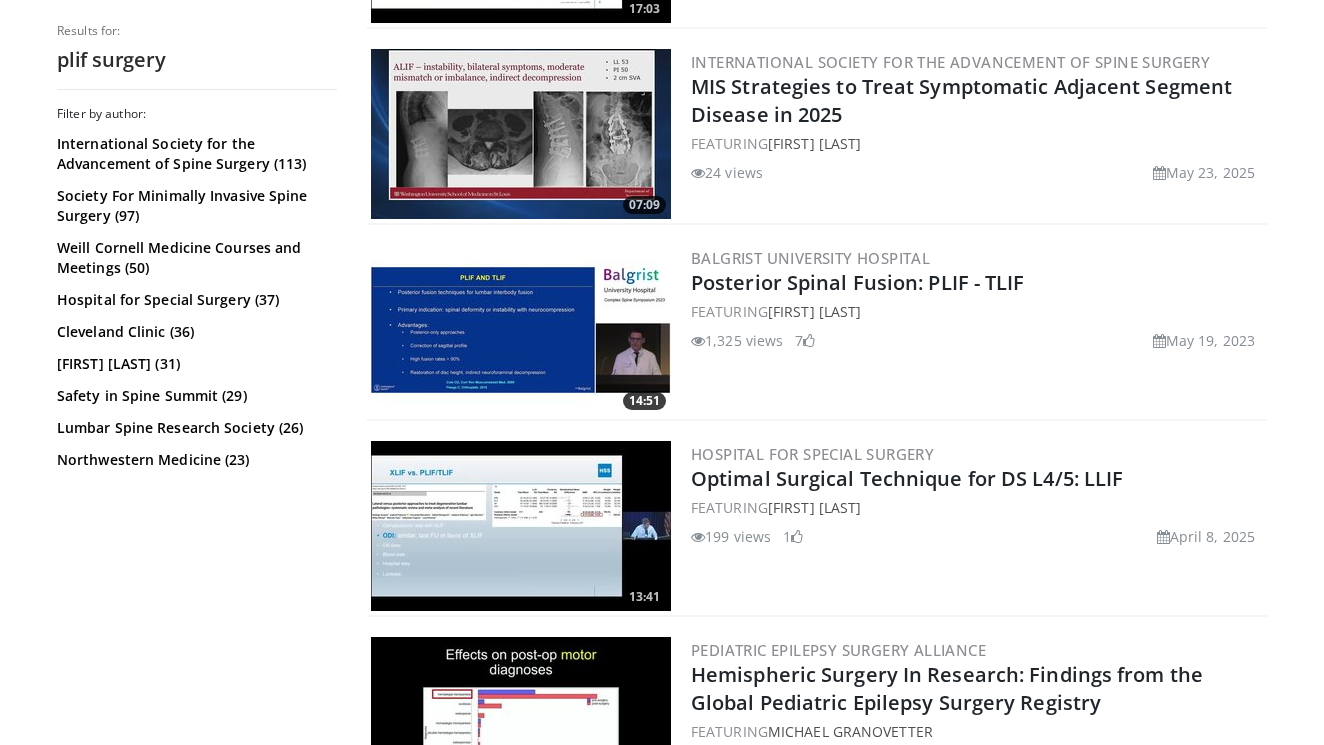 scroll, scrollTop: 964, scrollLeft: 0, axis: vertical 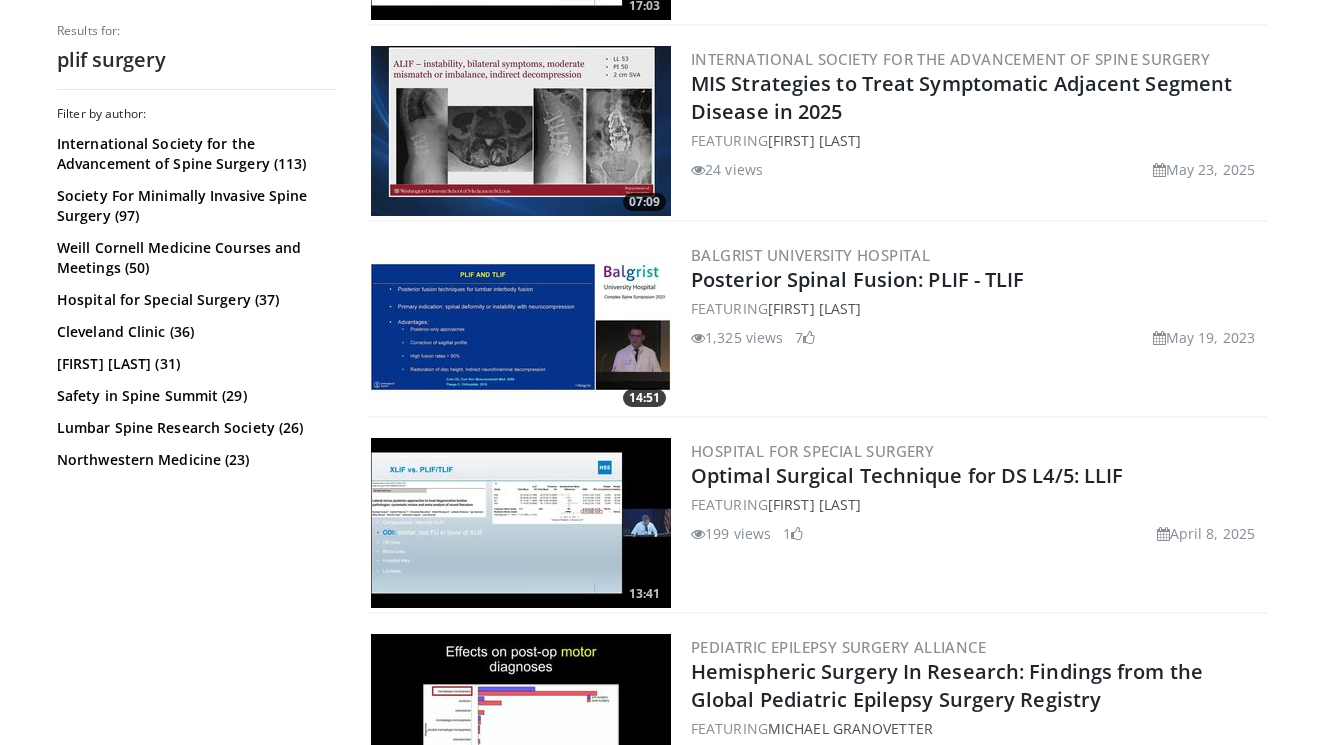 click at bounding box center (521, 327) 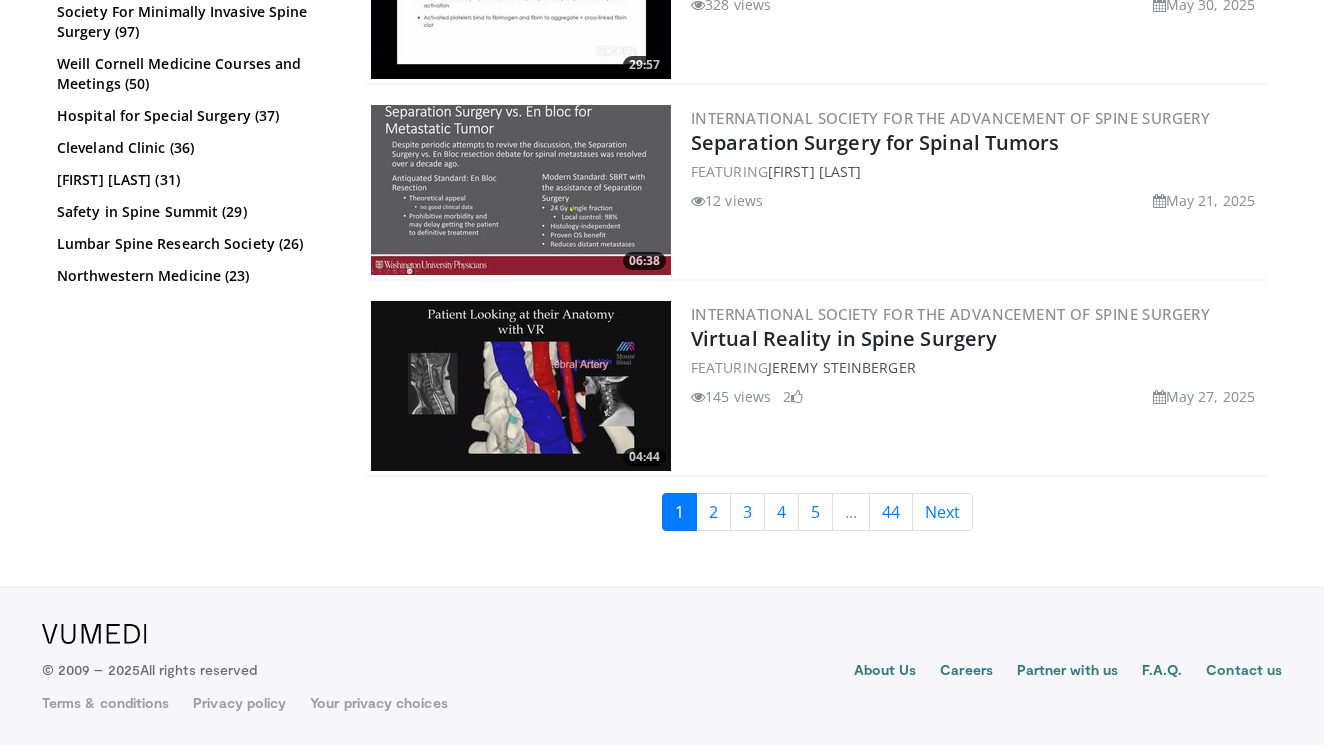scroll, scrollTop: 5021, scrollLeft: 0, axis: vertical 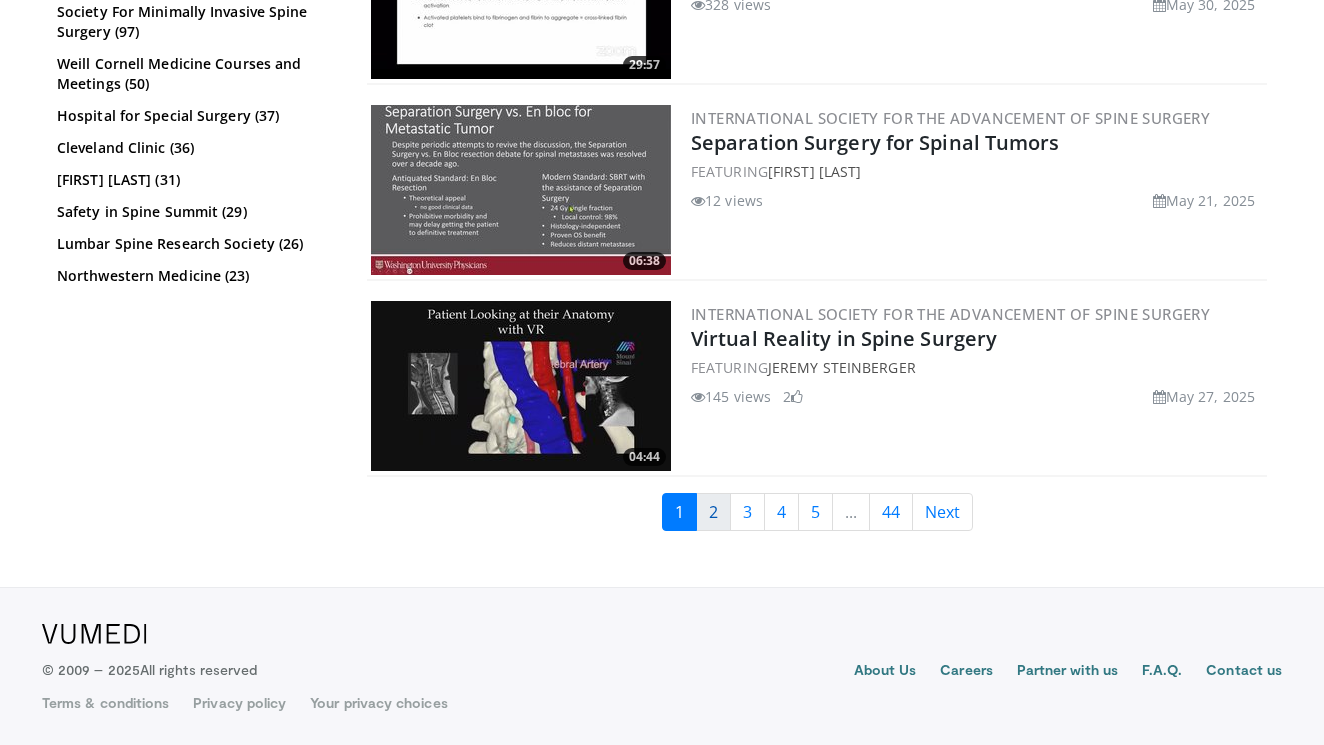 click on "2" at bounding box center [713, 512] 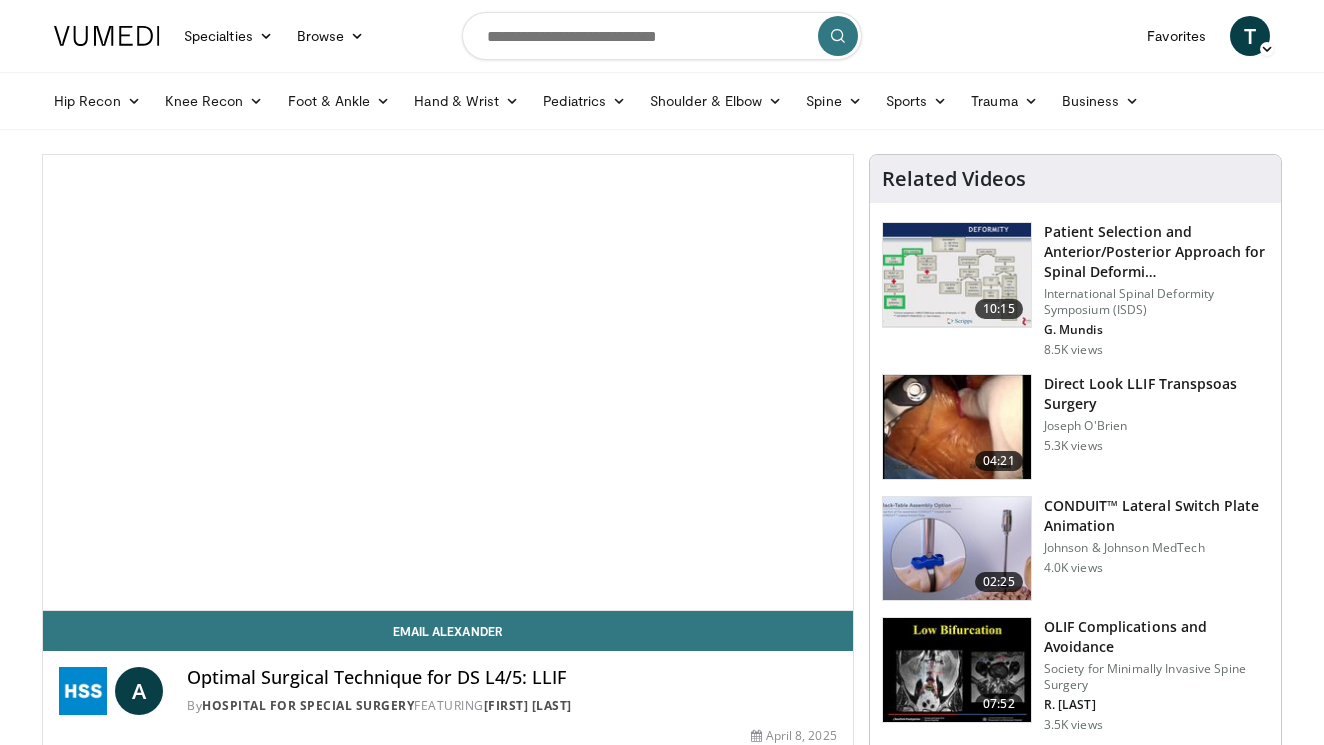 scroll, scrollTop: 0, scrollLeft: 0, axis: both 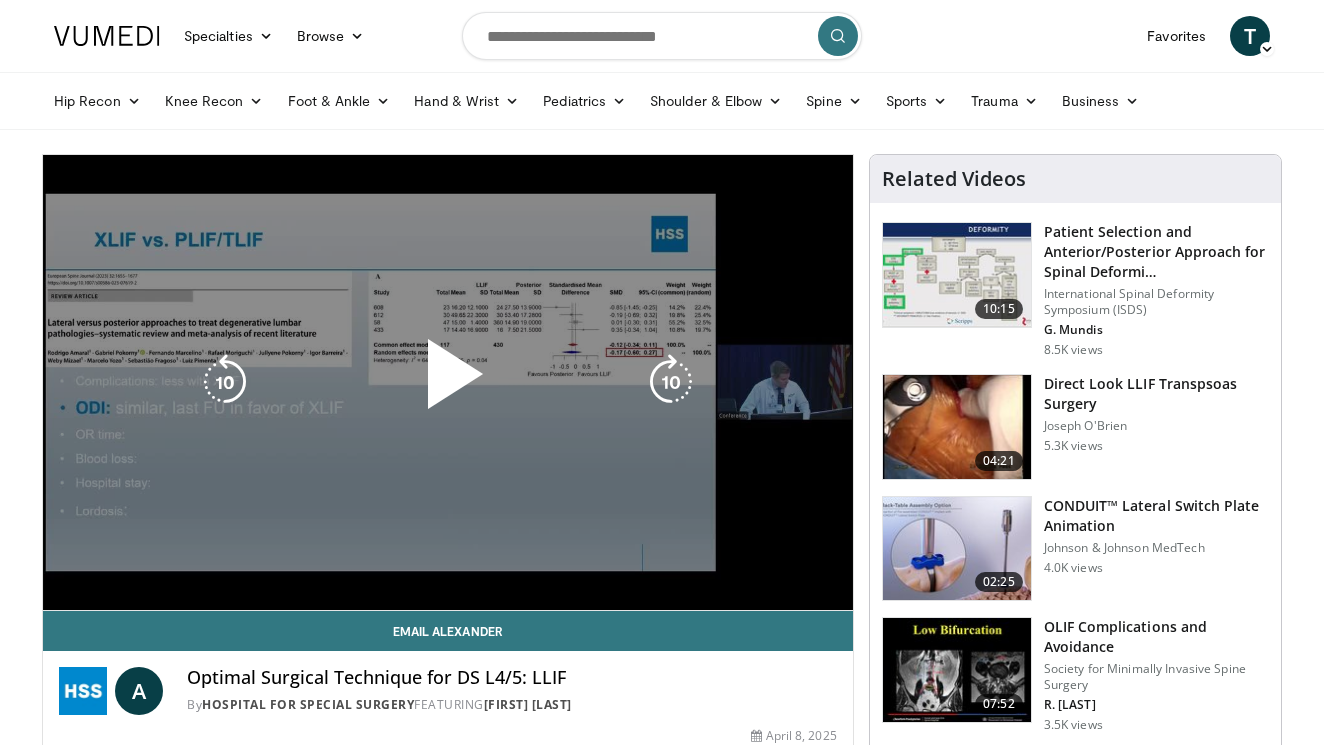 click on "10 seconds
Tap to unmute" at bounding box center (448, 382) 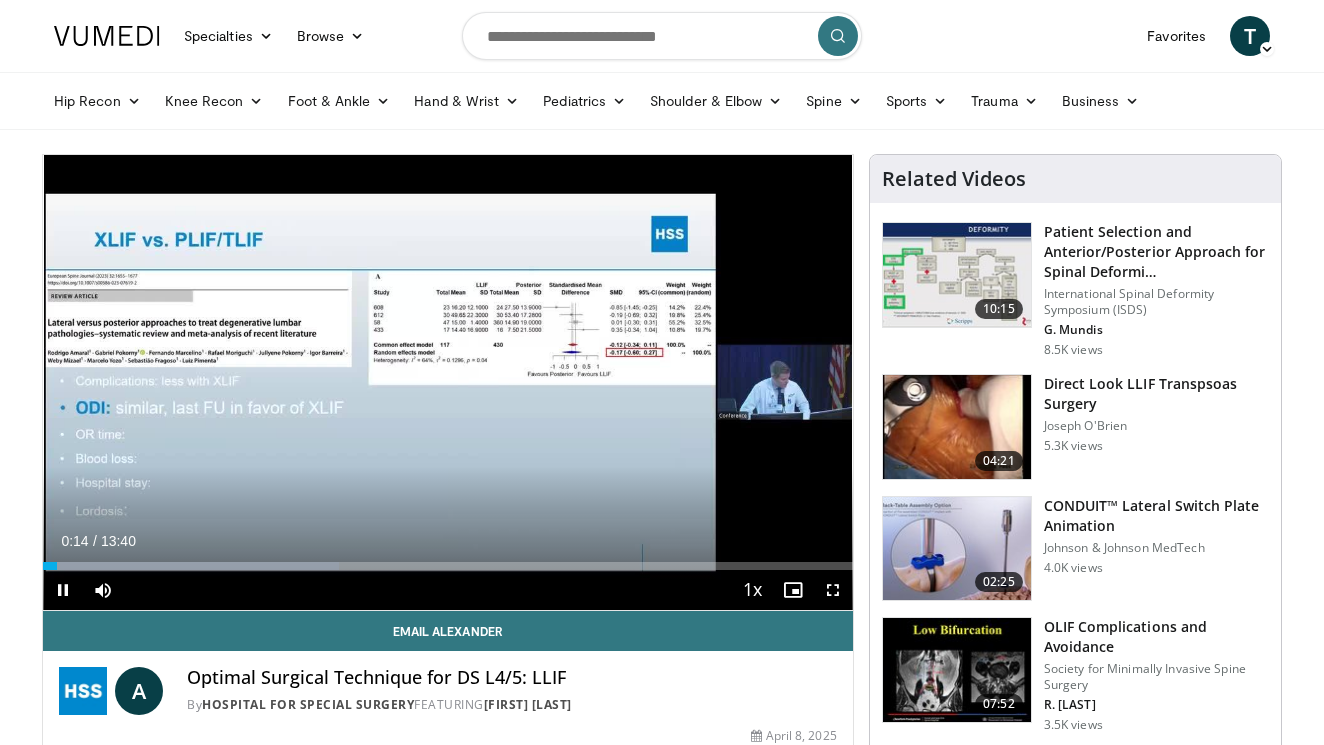 click at bounding box center (833, 590) 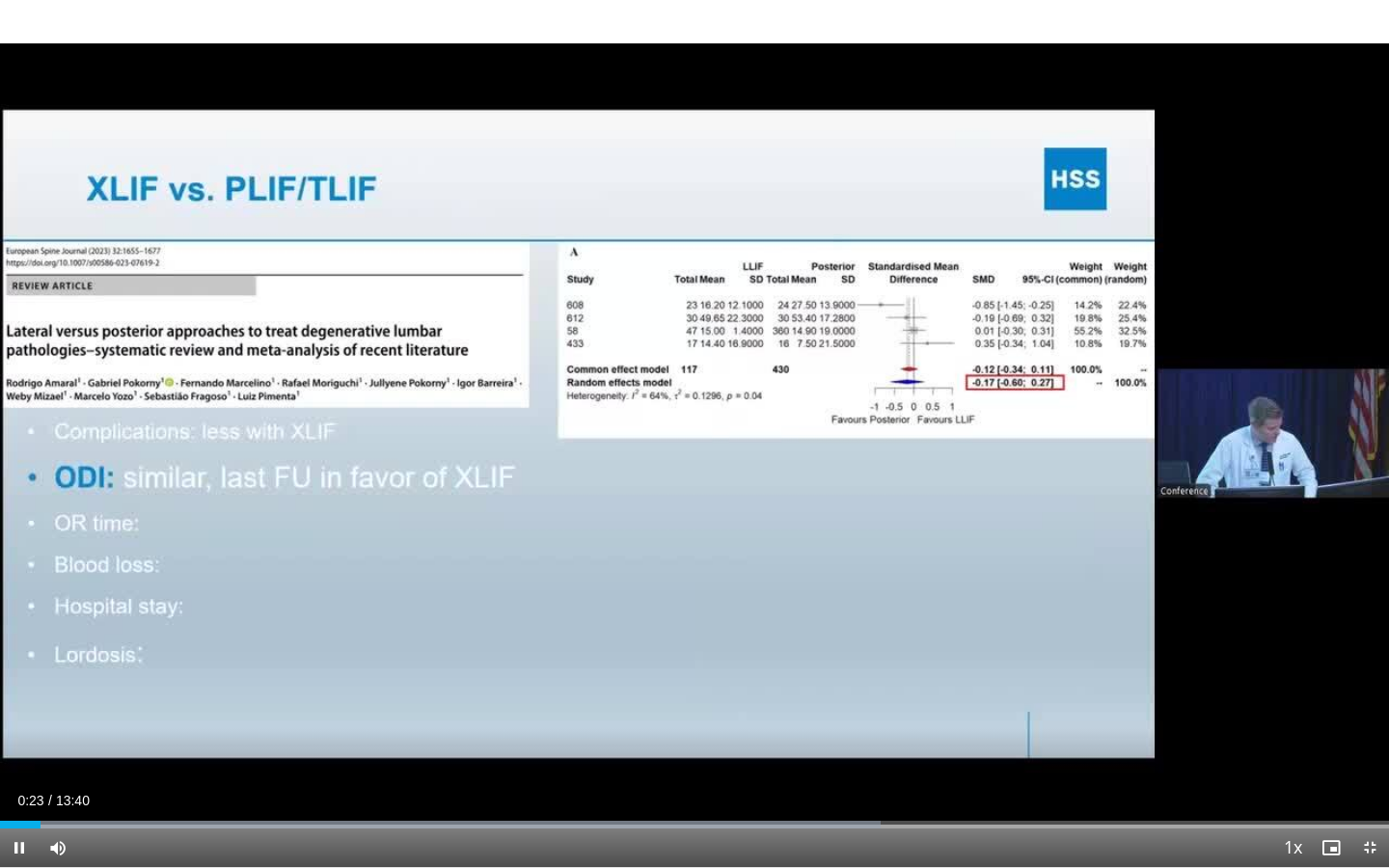 click at bounding box center (1370, 848) 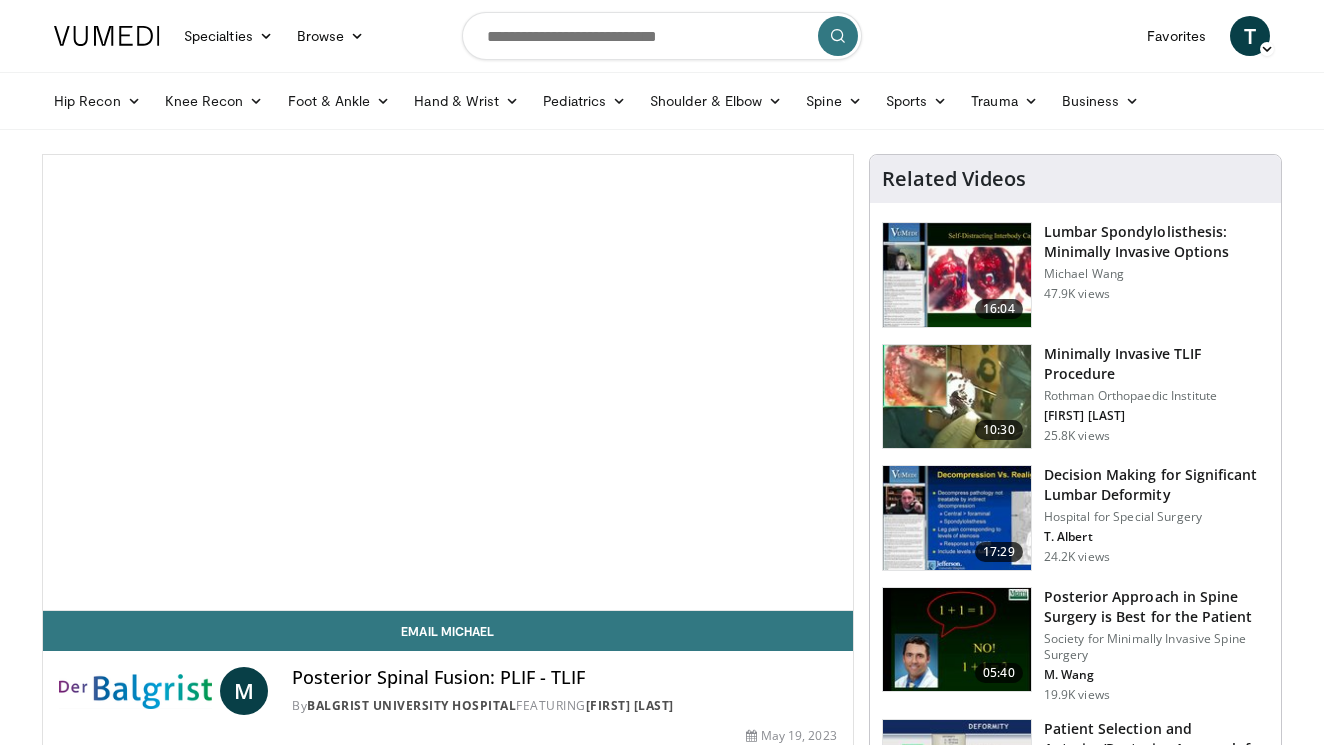 scroll, scrollTop: 0, scrollLeft: 0, axis: both 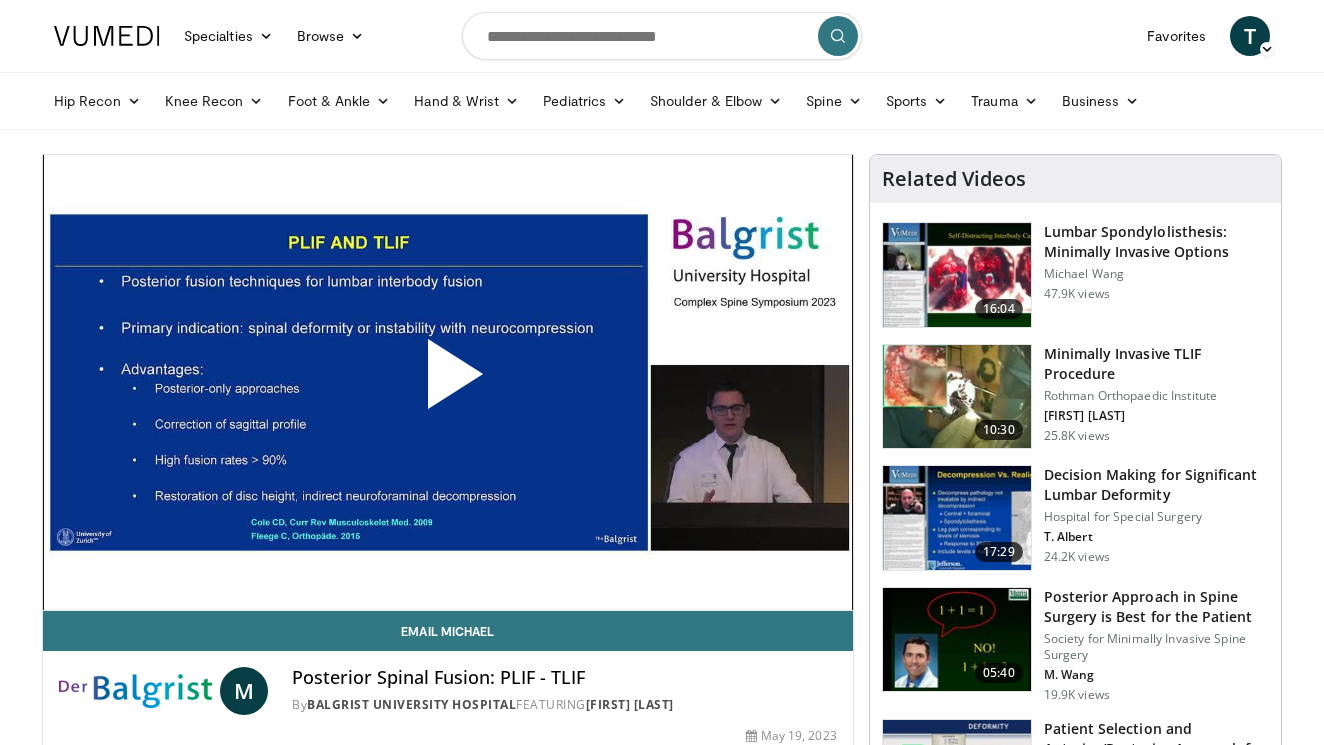 click at bounding box center [448, 382] 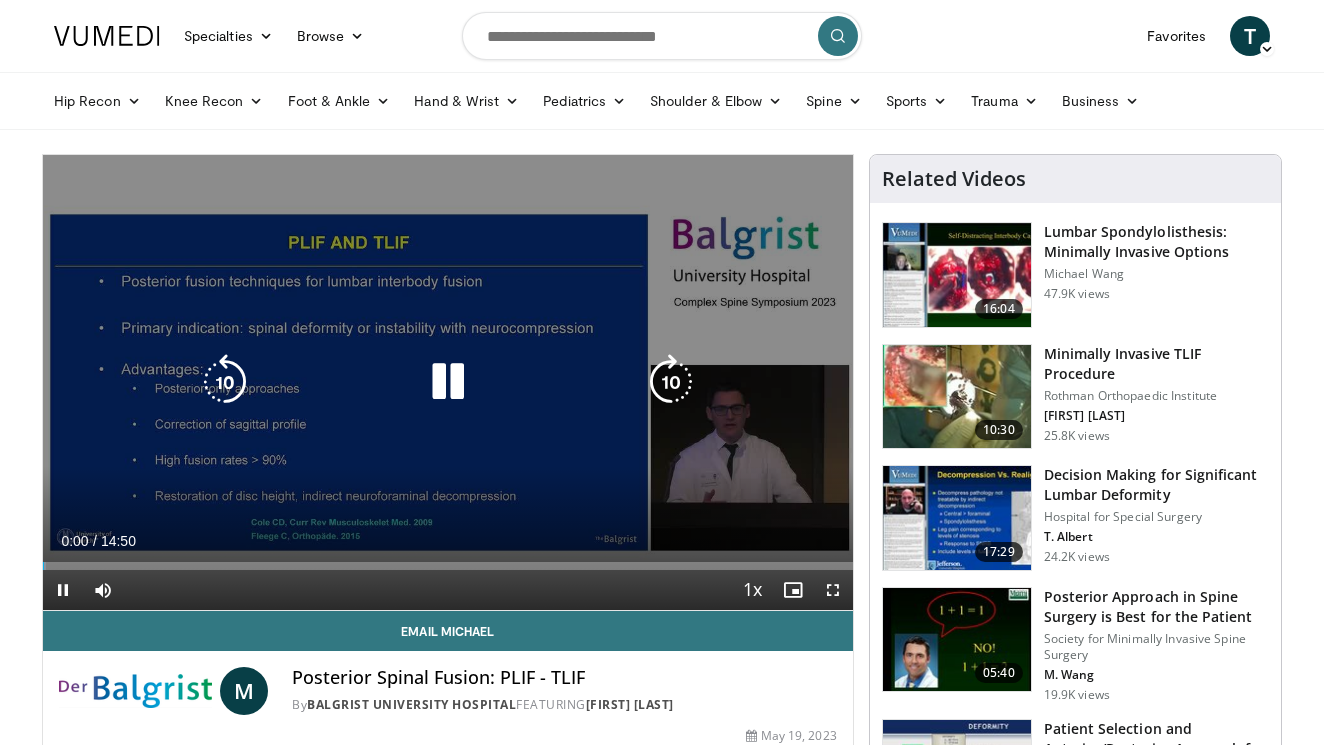 click at bounding box center (448, 382) 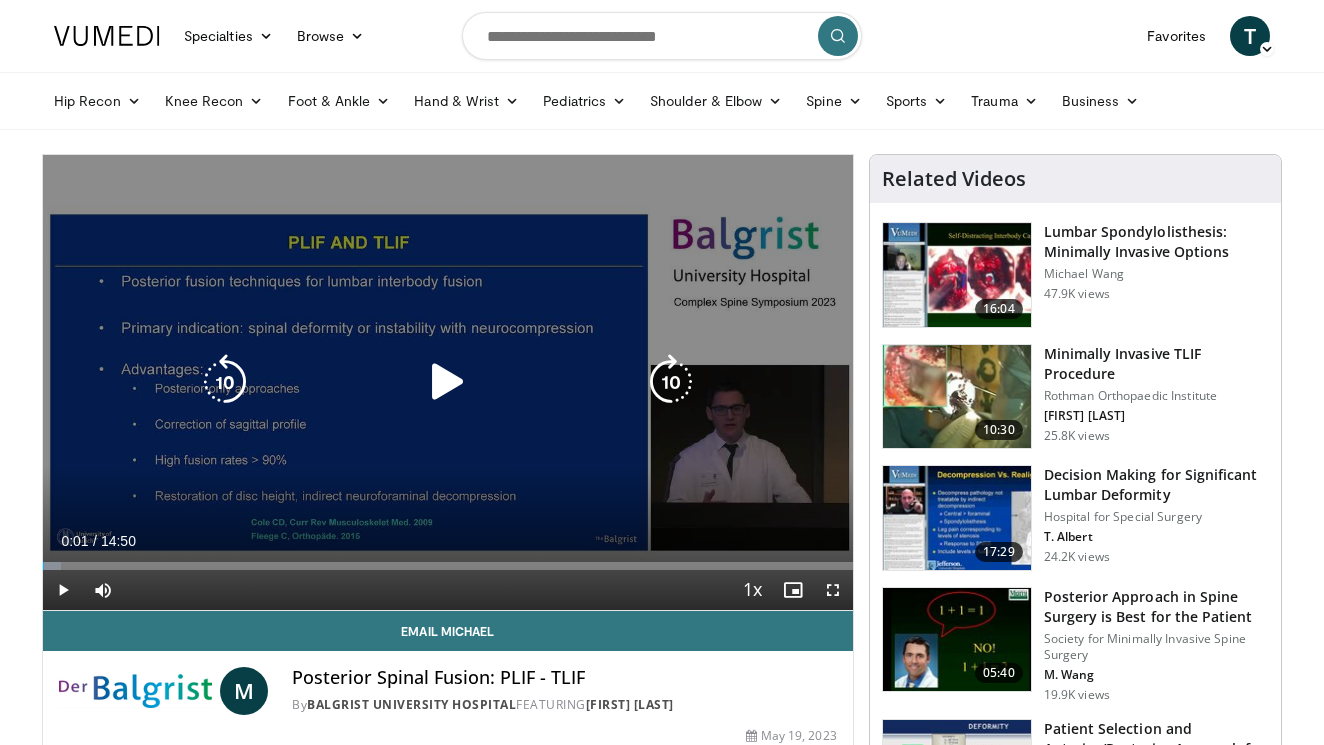 click at bounding box center [448, 382] 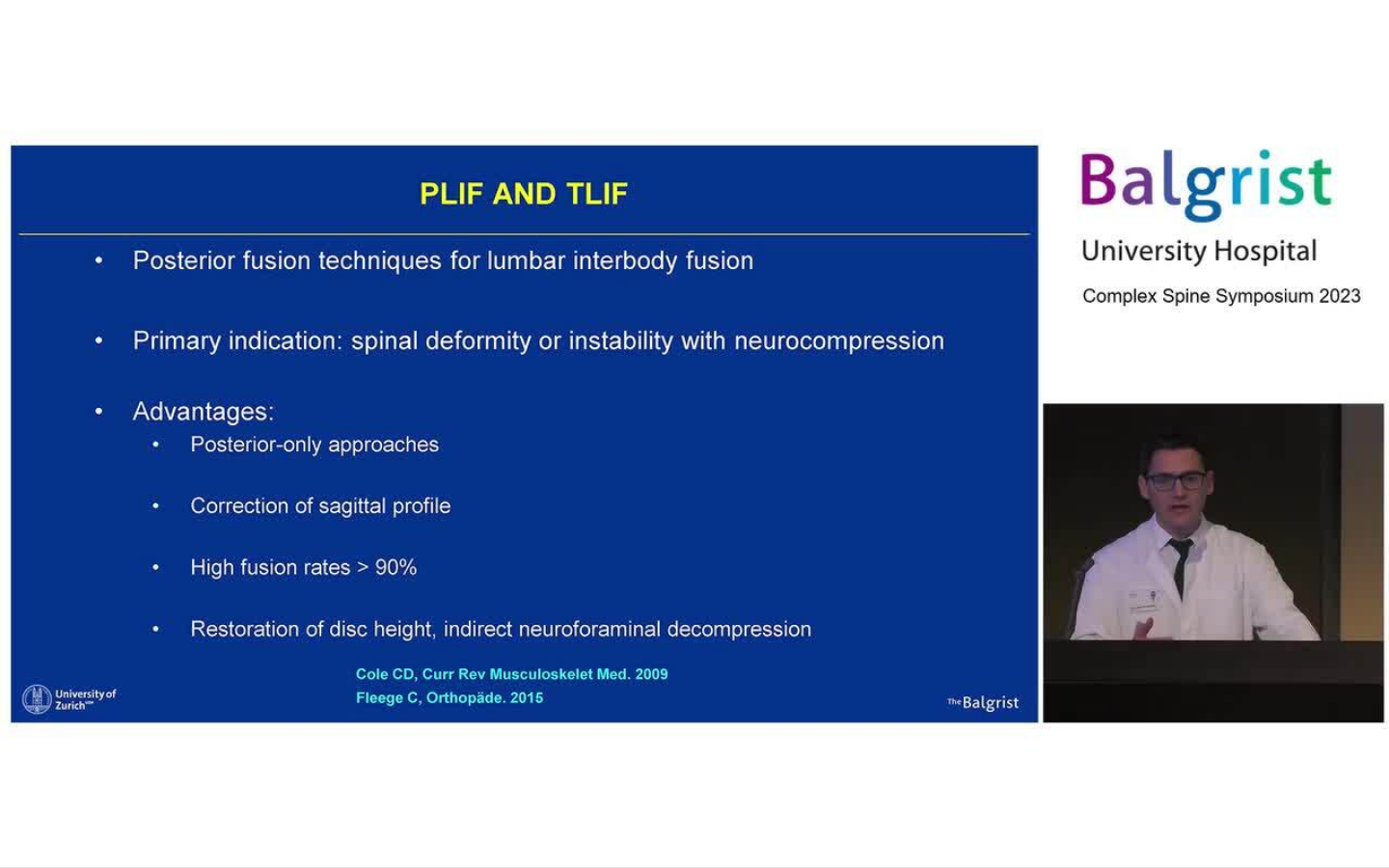 click on "320 seconds
Tap to unmute" at bounding box center [694, 433] 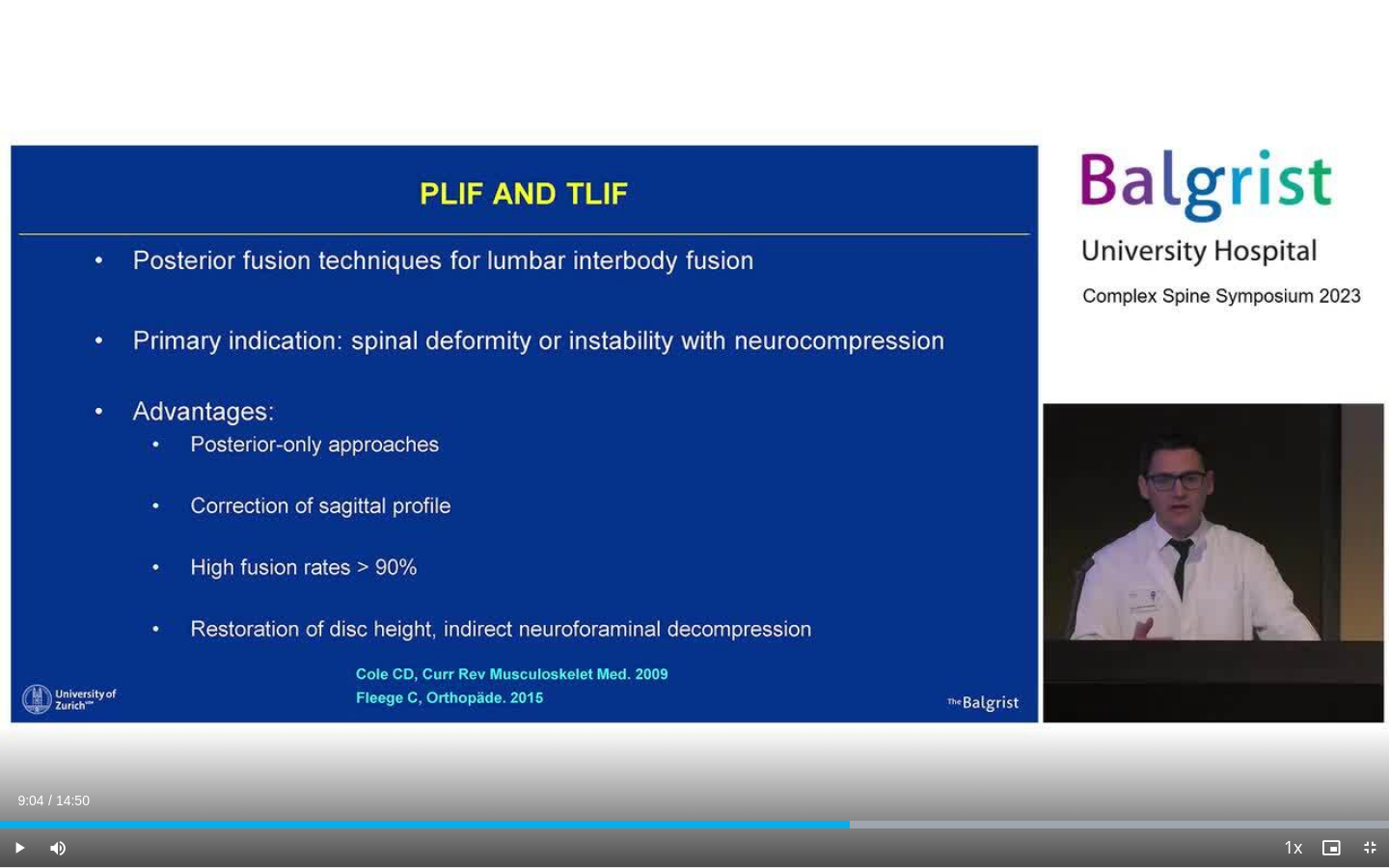 click on "320 seconds
Tap to unmute" at bounding box center [694, 433] 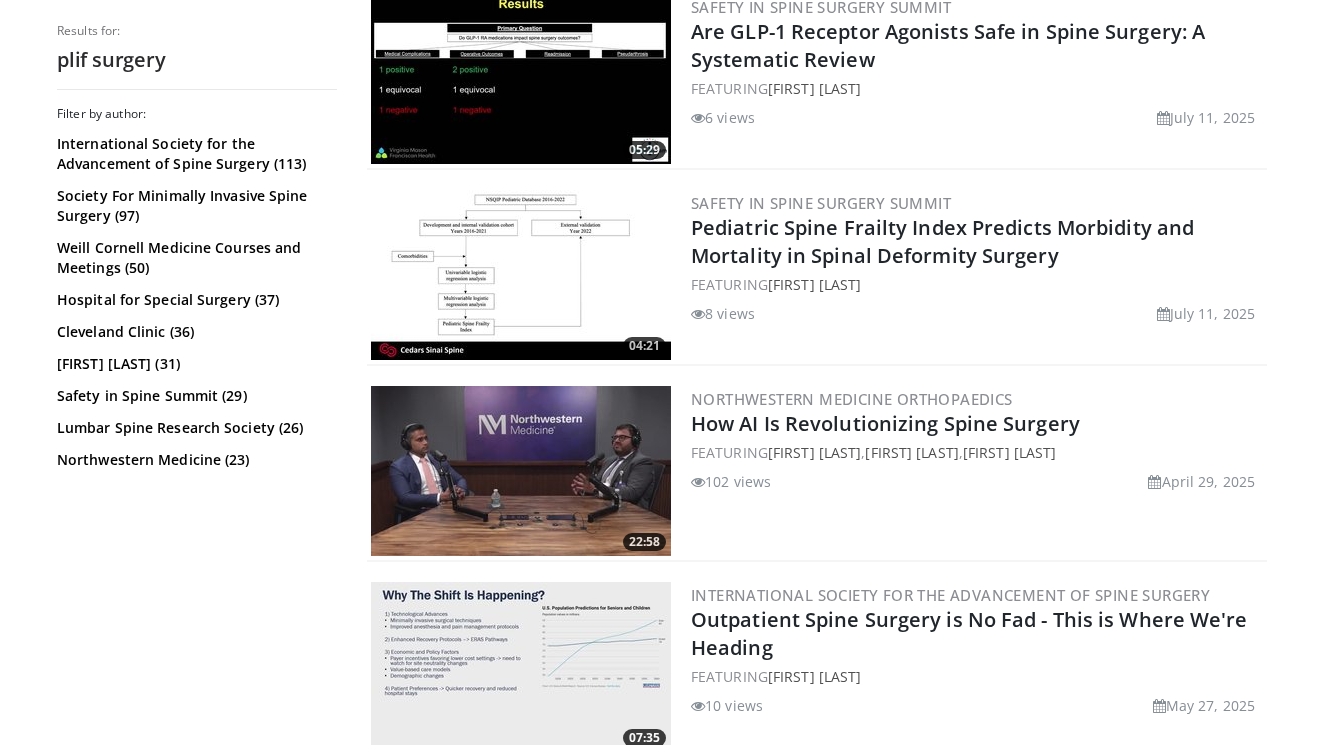 scroll, scrollTop: 4746, scrollLeft: 0, axis: vertical 